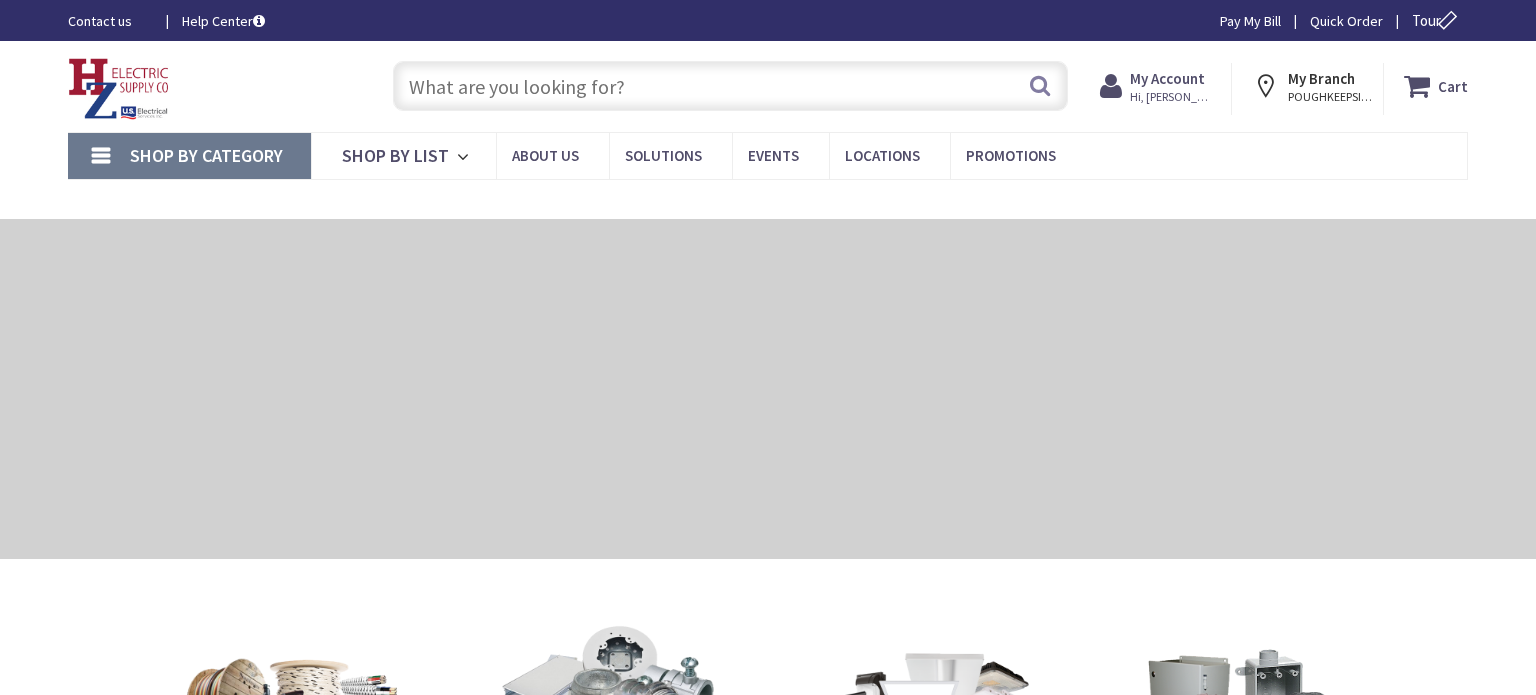 scroll, scrollTop: 0, scrollLeft: 0, axis: both 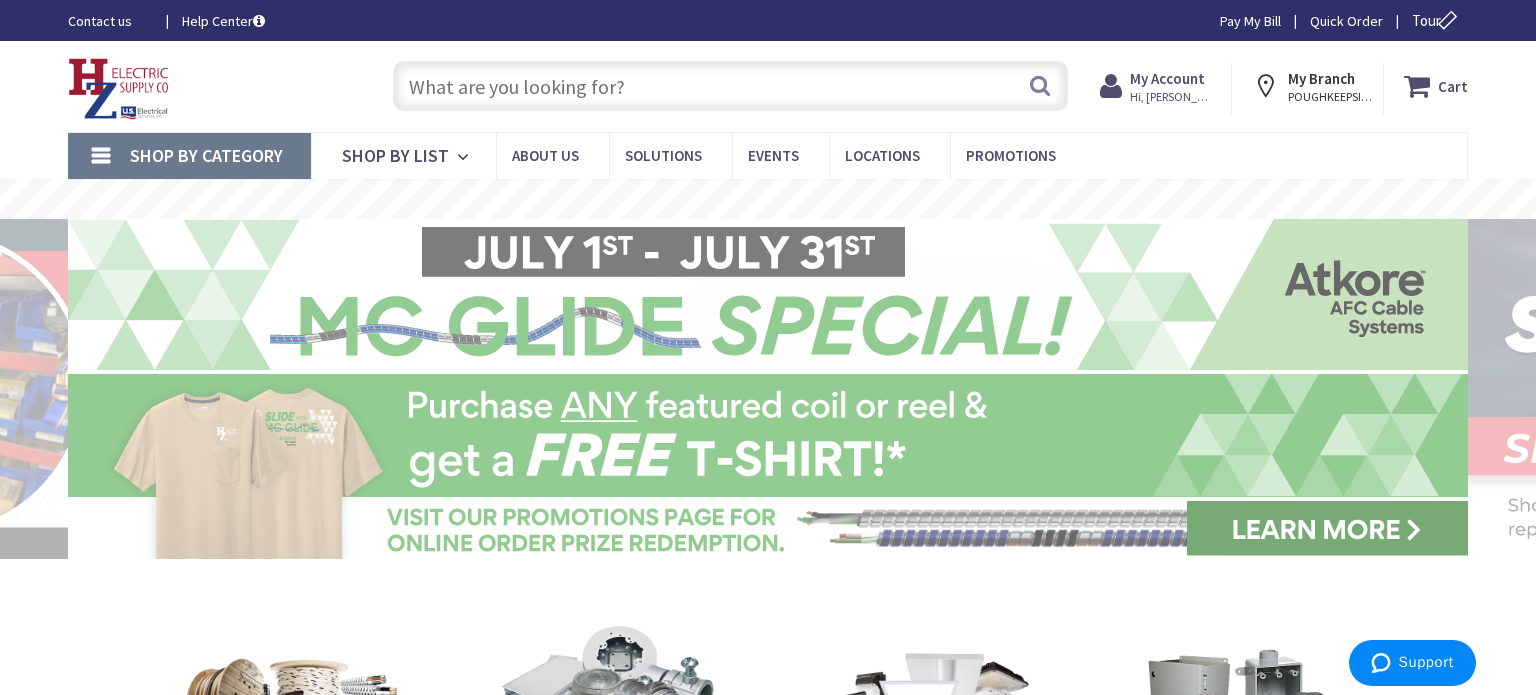 click at bounding box center [730, 86] 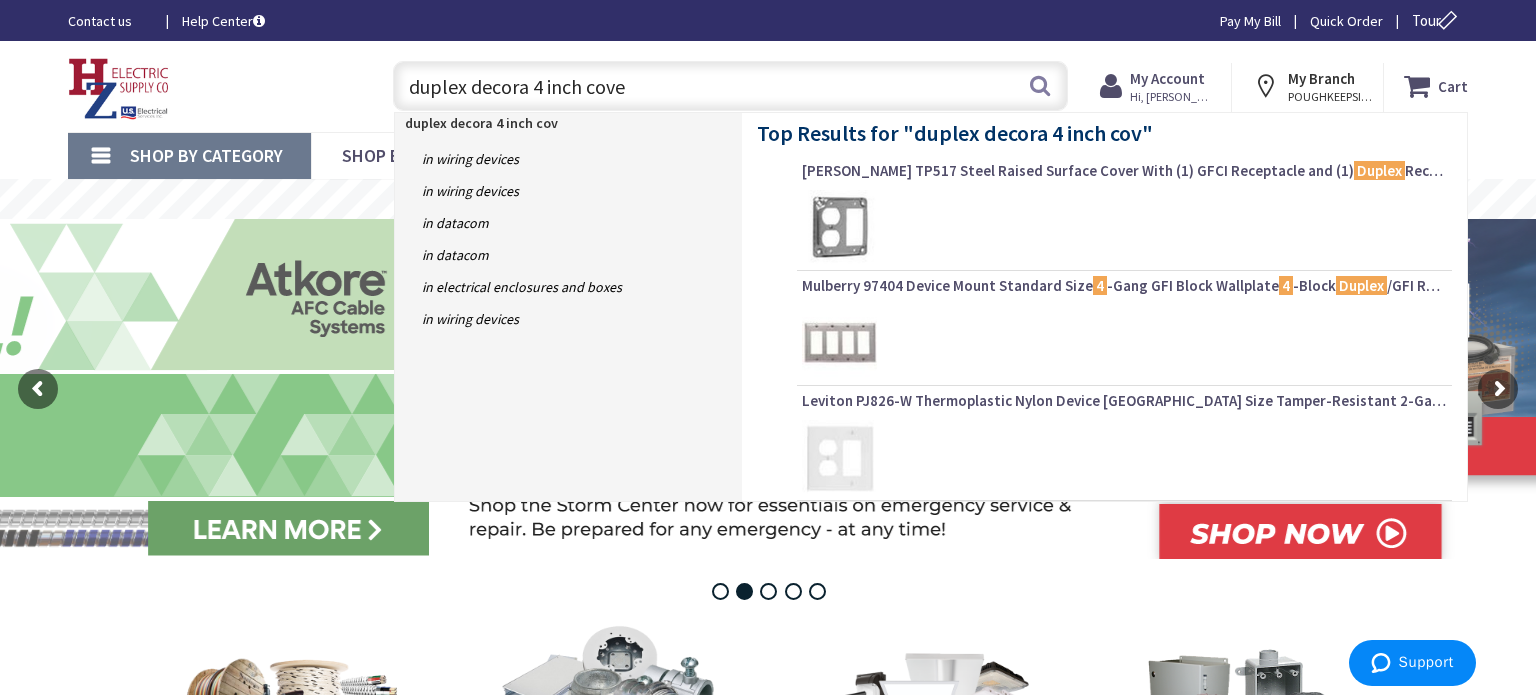 type on "duplex decora 4 inch cover" 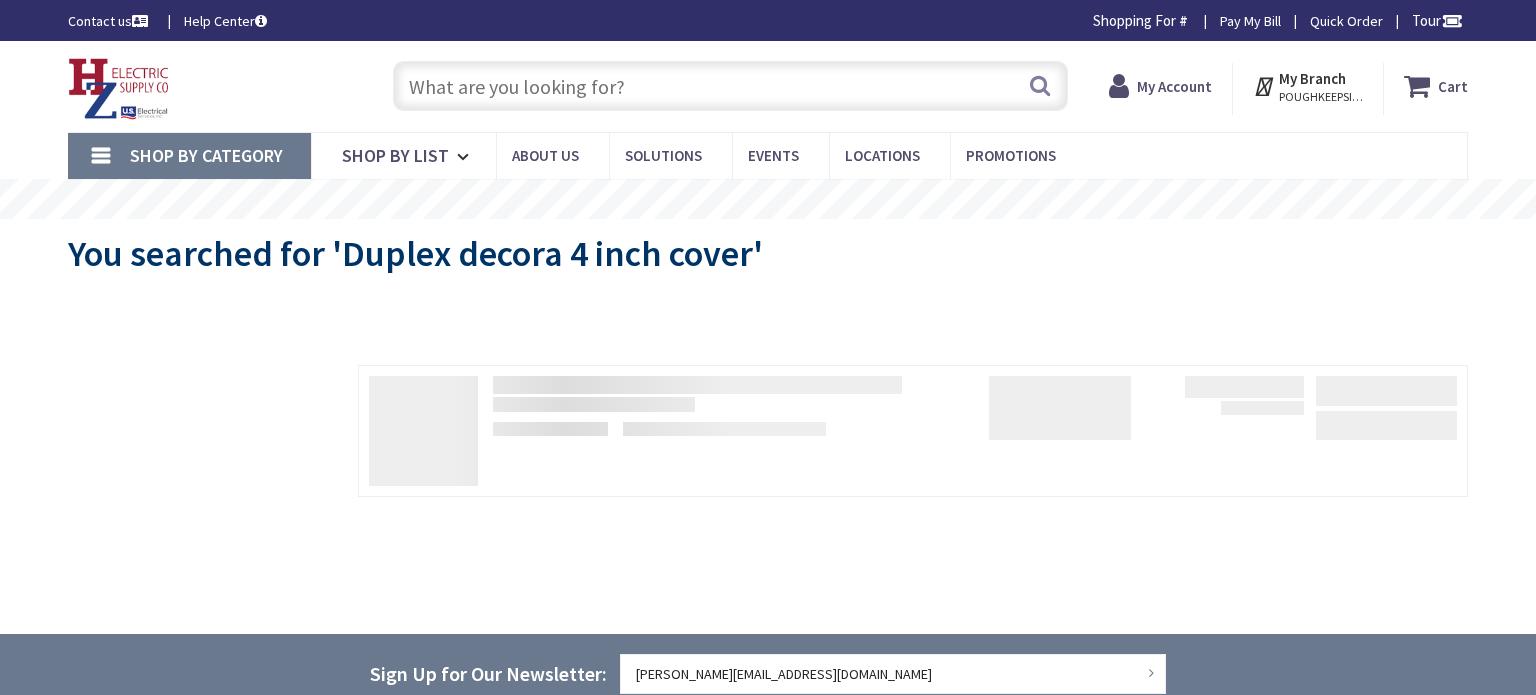 scroll, scrollTop: 0, scrollLeft: 0, axis: both 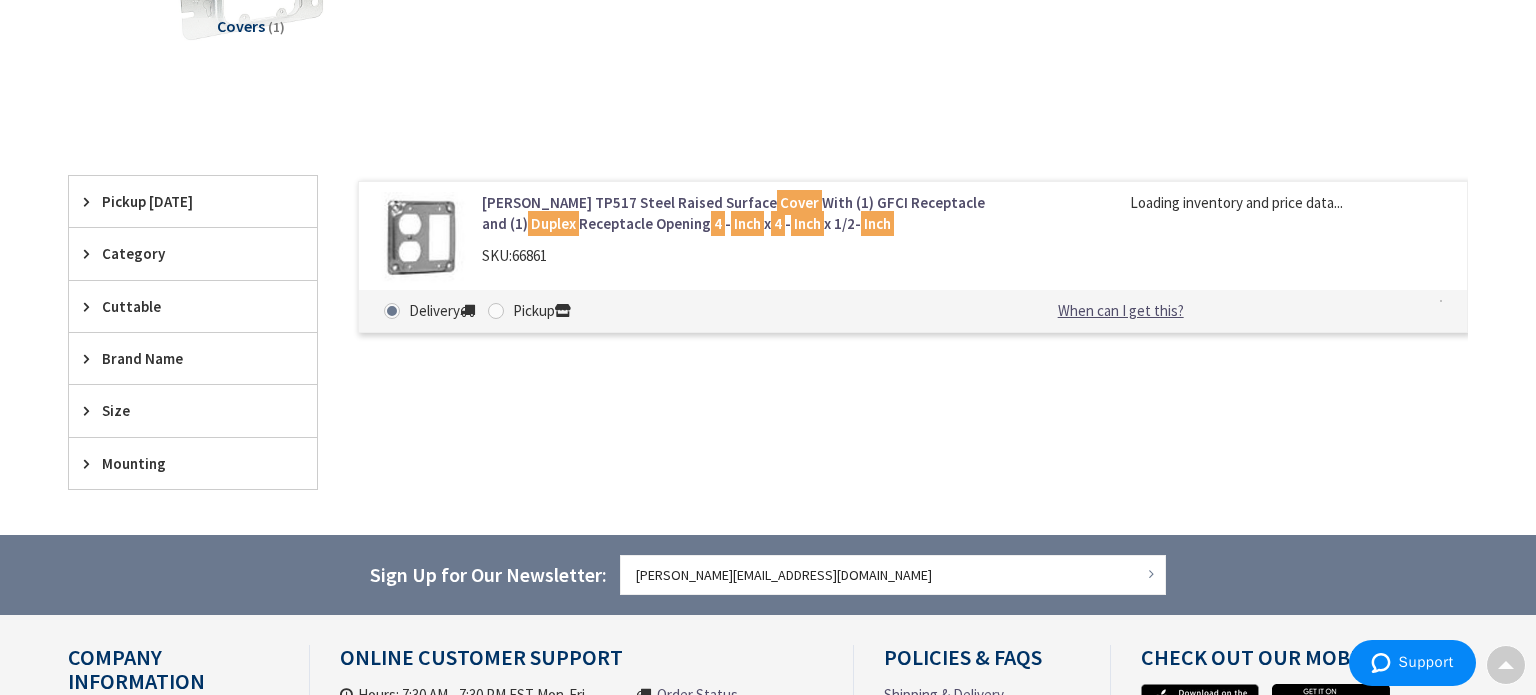click at bounding box center [496, 311] 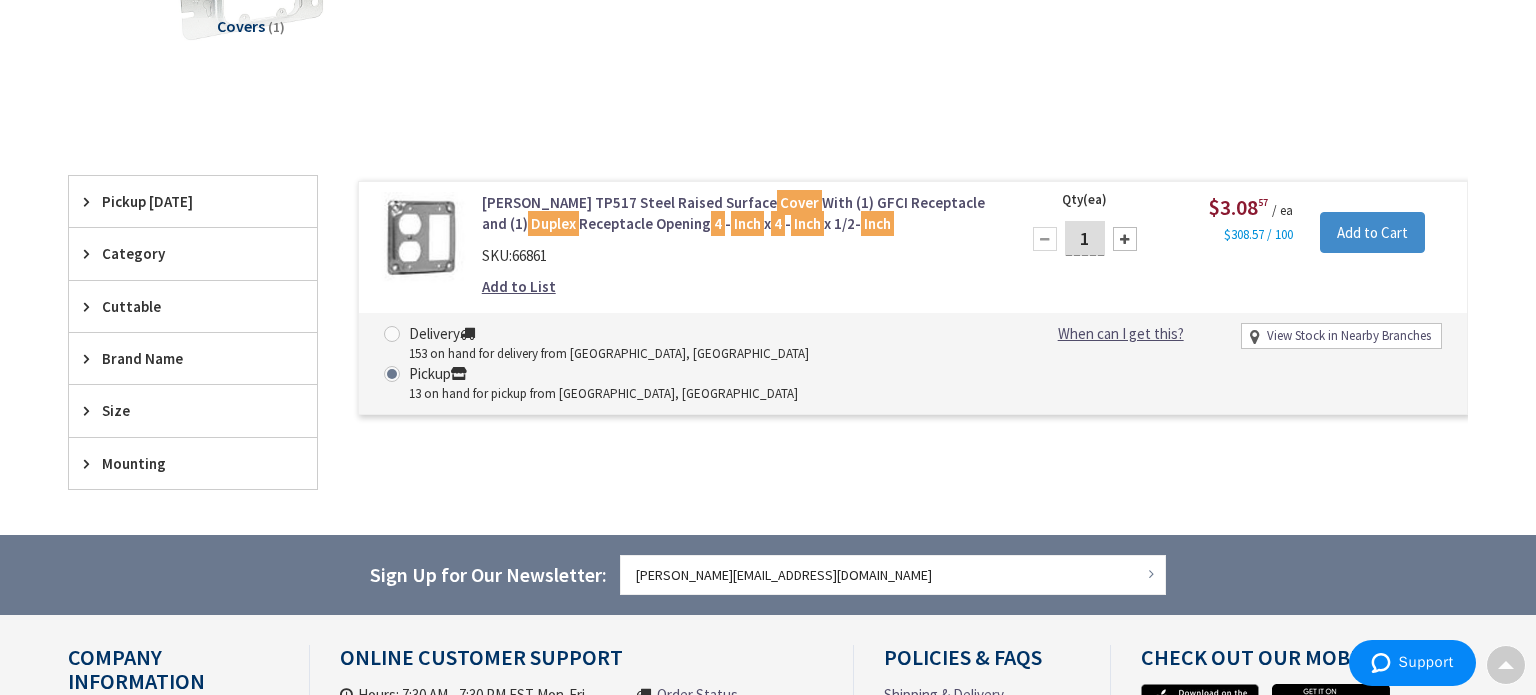 scroll, scrollTop: 0, scrollLeft: 0, axis: both 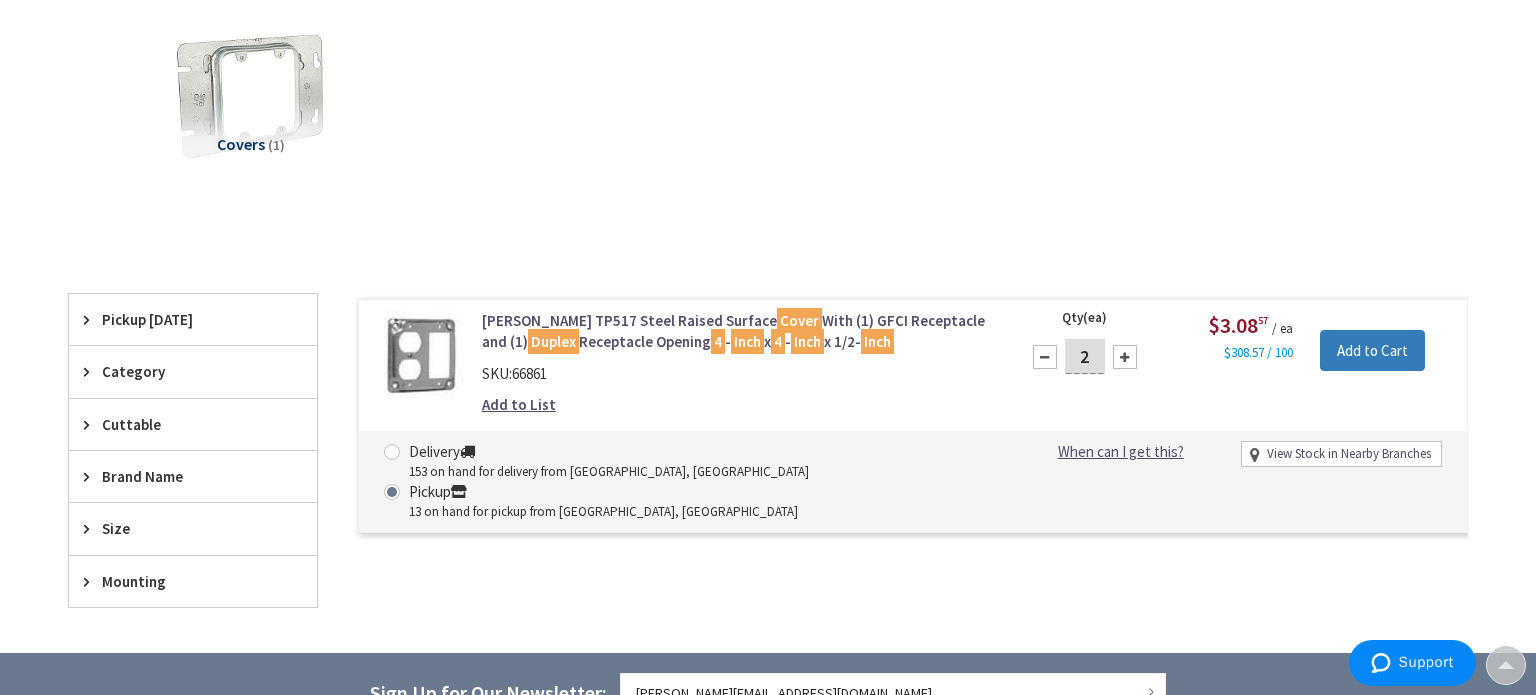 click on "Add to Cart" at bounding box center [1372, 351] 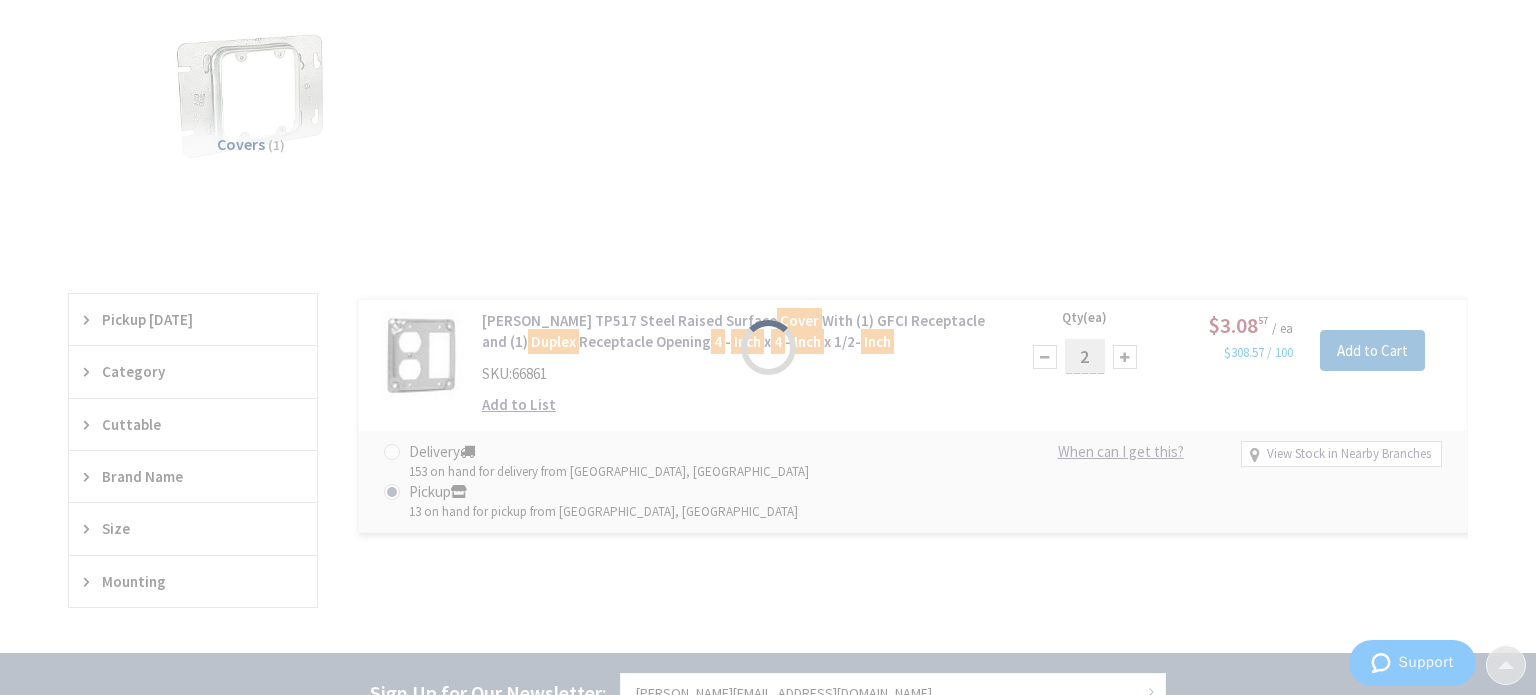 scroll, scrollTop: 0, scrollLeft: 0, axis: both 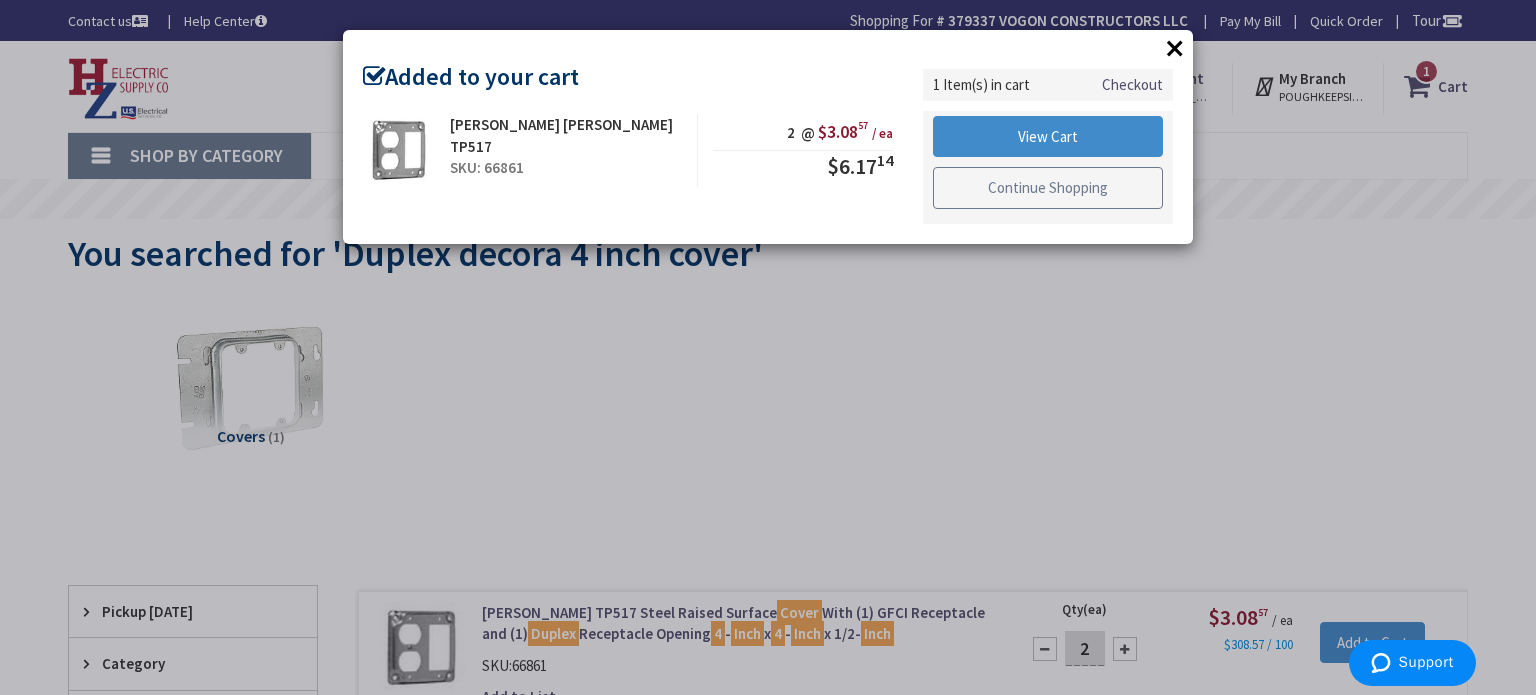 click on "Continue Shopping" at bounding box center (1048, 188) 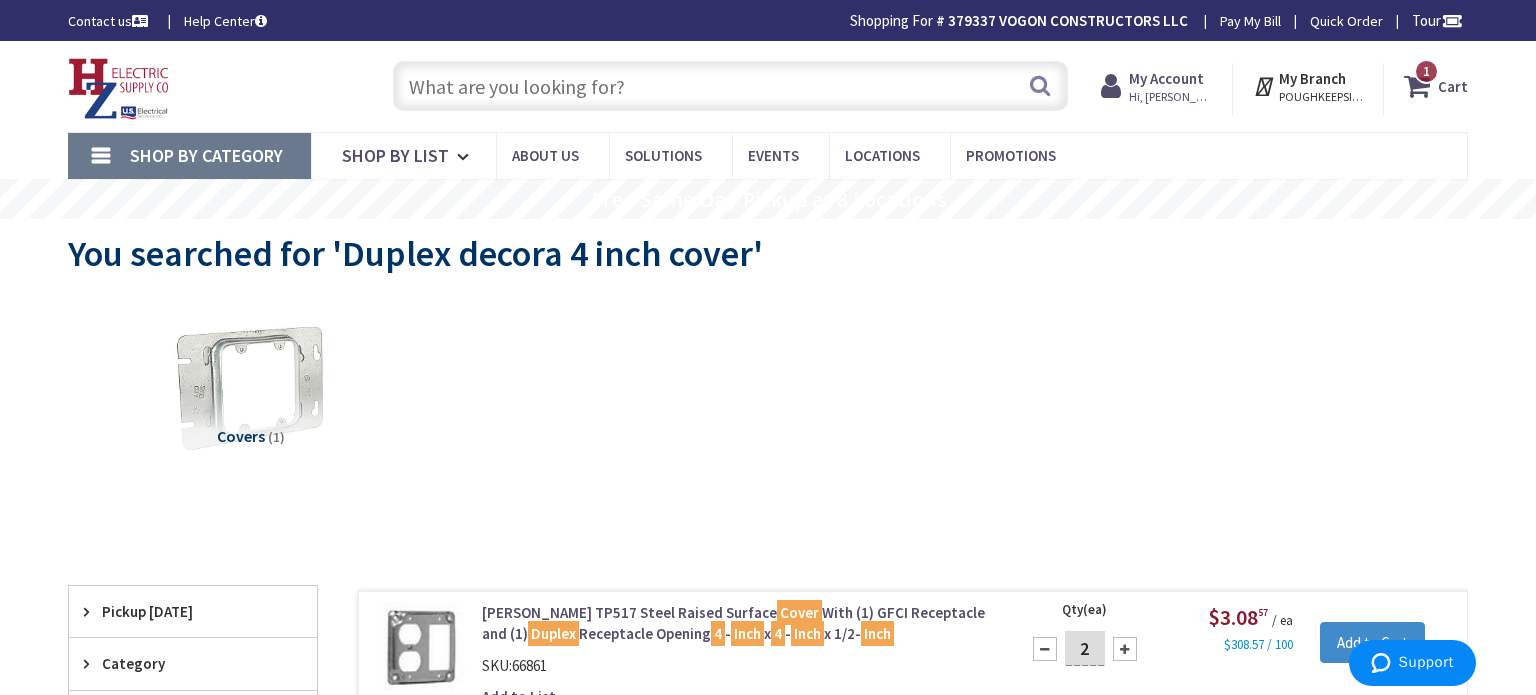click at bounding box center (730, 86) 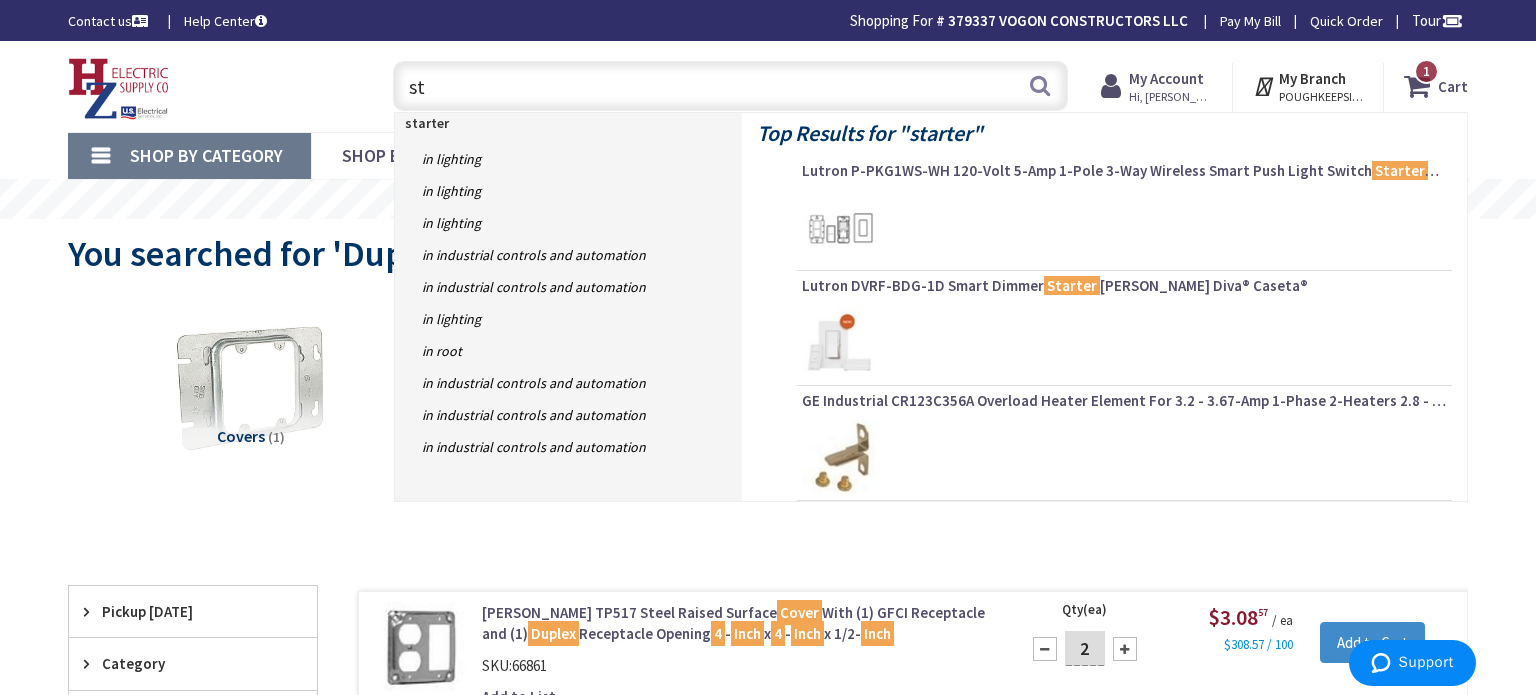 type on "s" 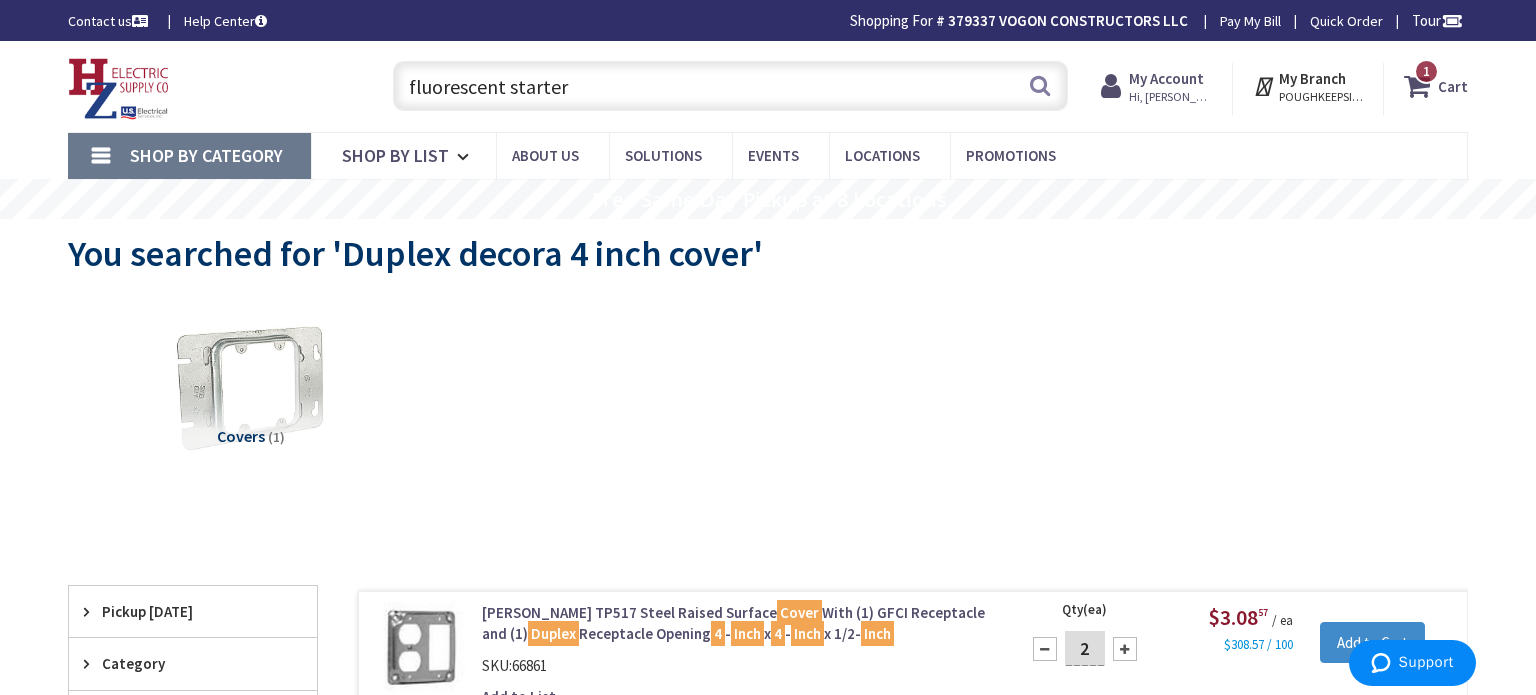 type on "fluorescent starter" 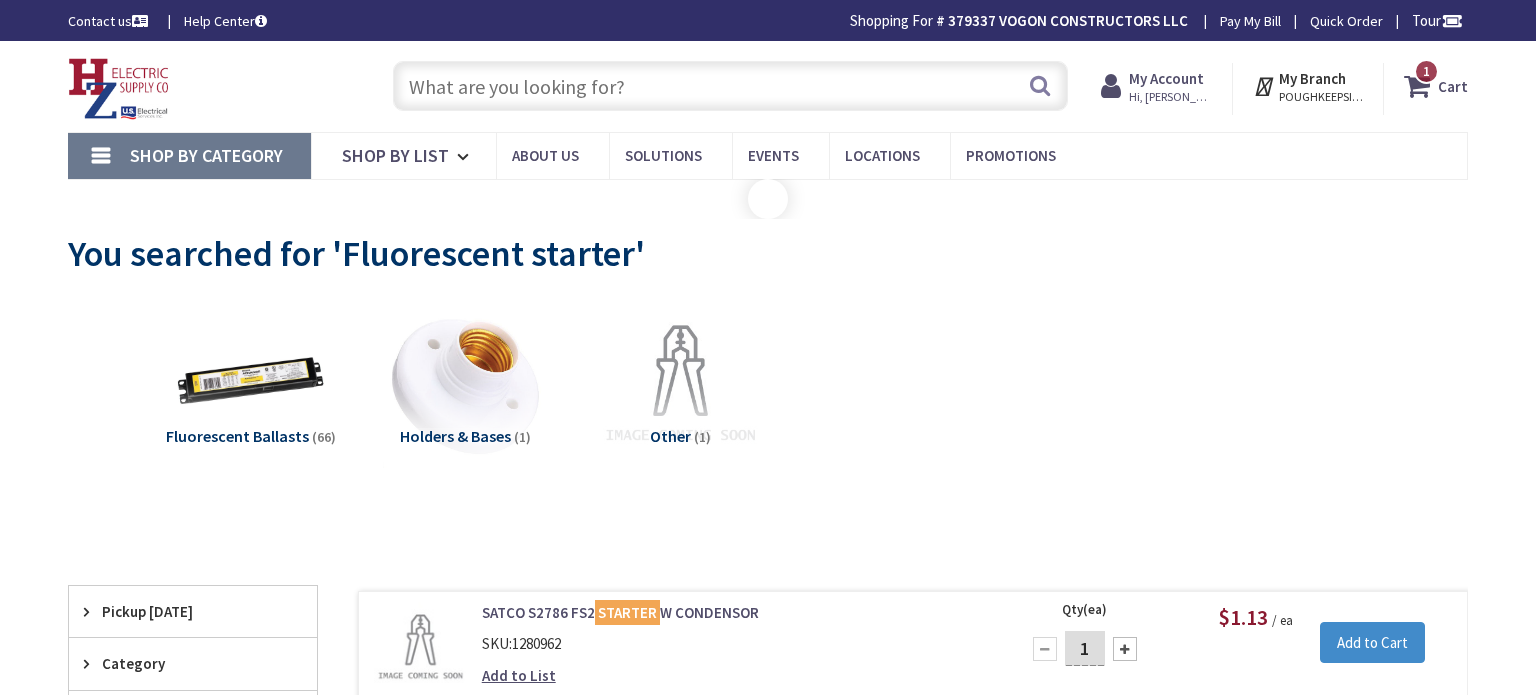 scroll, scrollTop: 0, scrollLeft: 0, axis: both 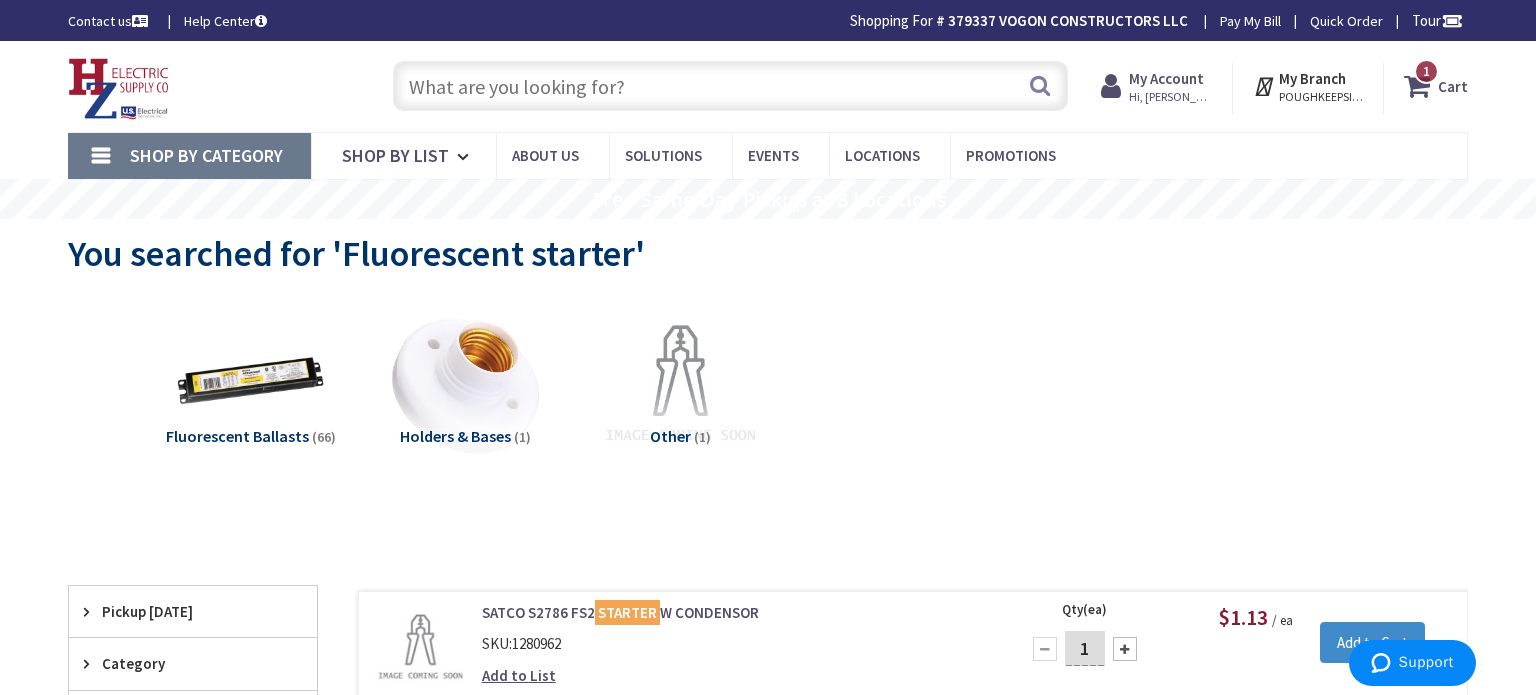 click at bounding box center (730, 86) 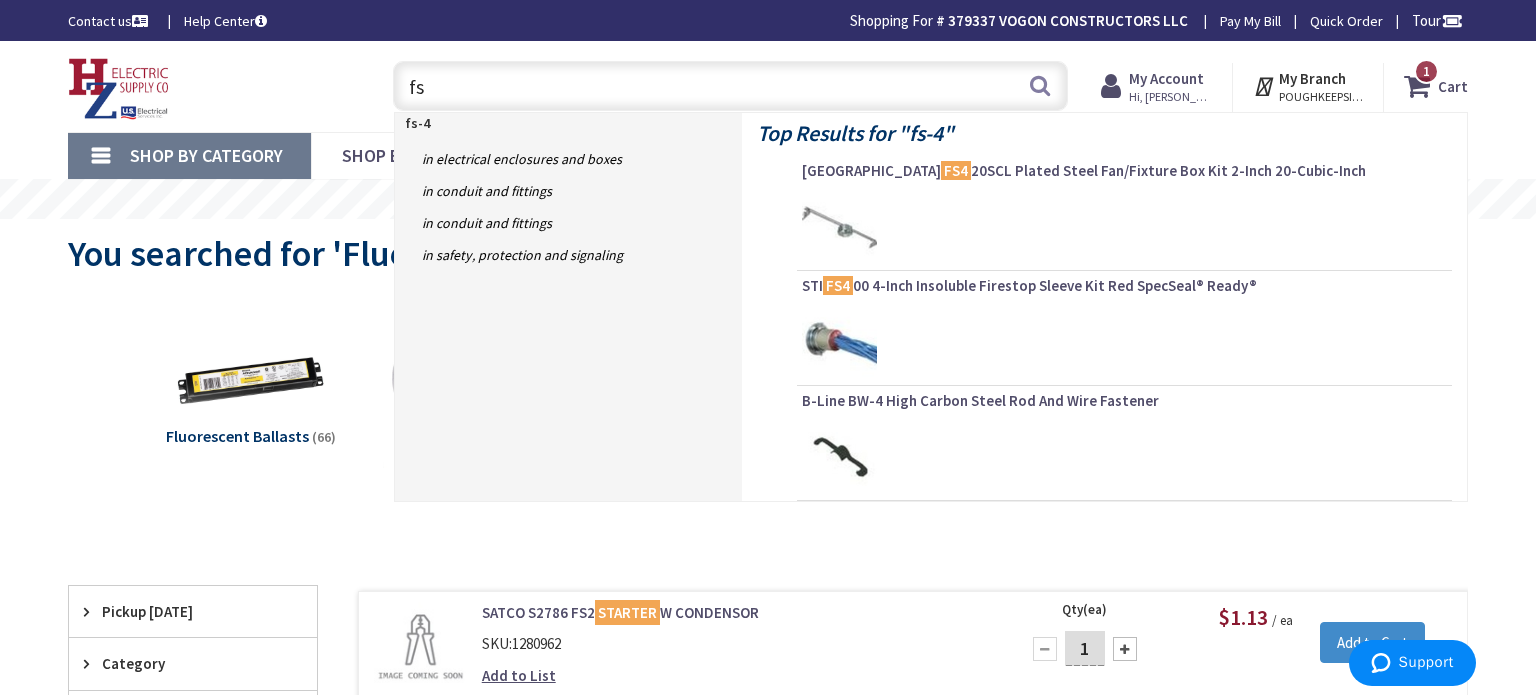type on "f" 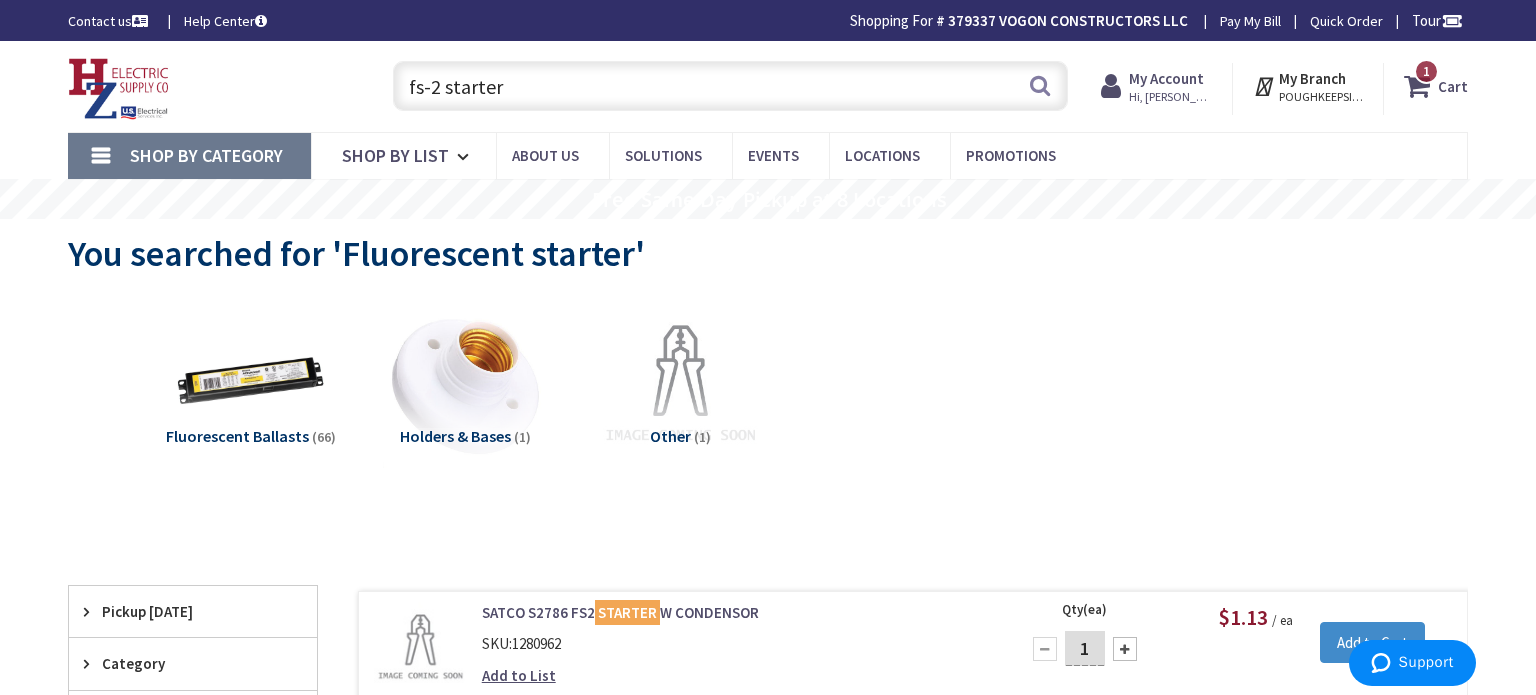 type on "fs-2 starter" 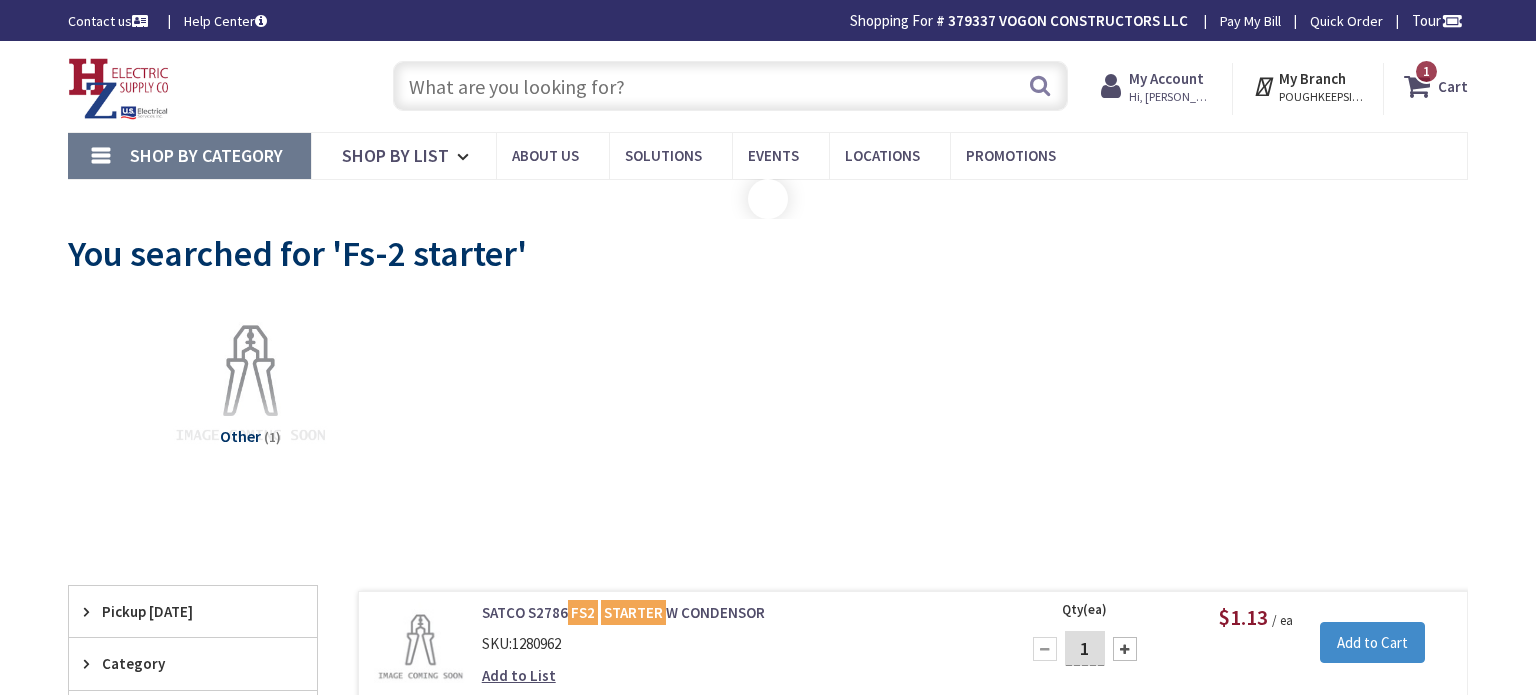 scroll, scrollTop: 0, scrollLeft: 0, axis: both 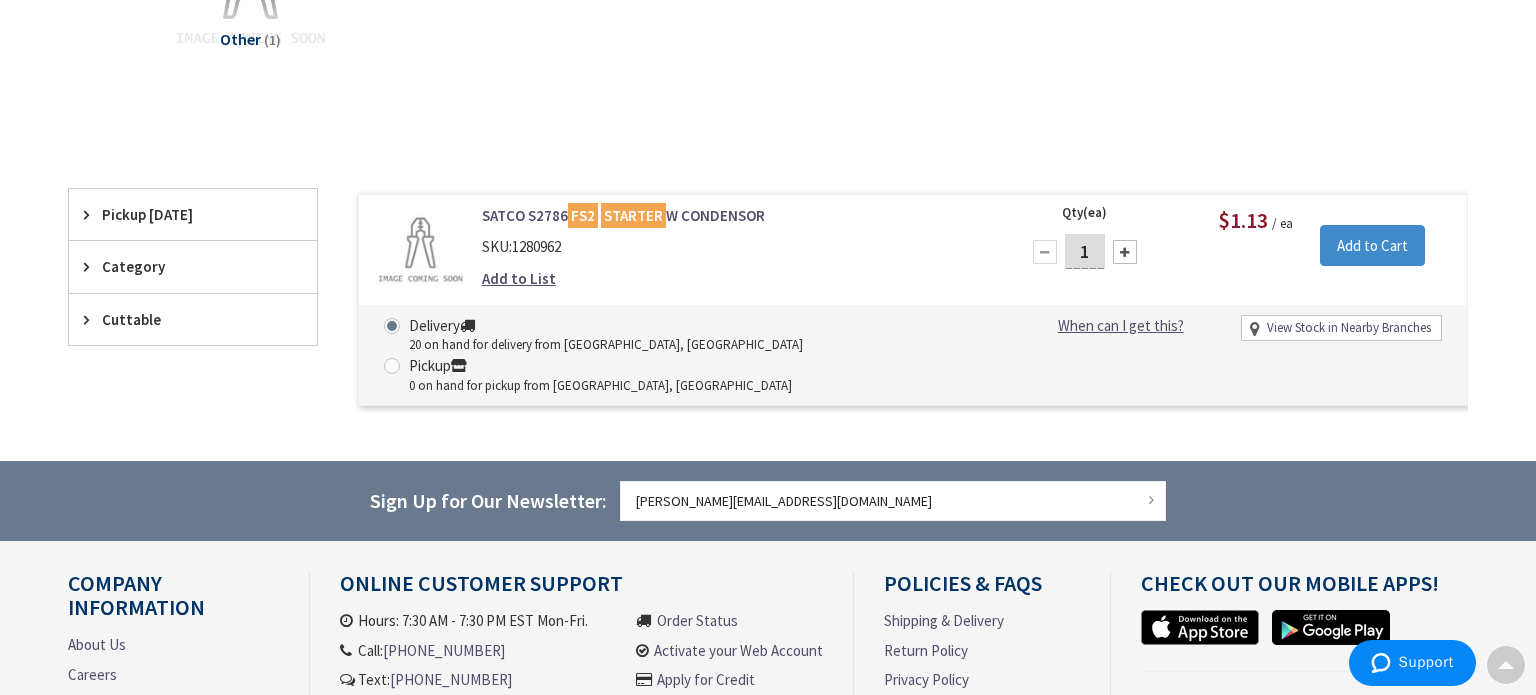click on "SATCO S2786  FS2   STARTER  W CONDENSOR" at bounding box center (736, 215) 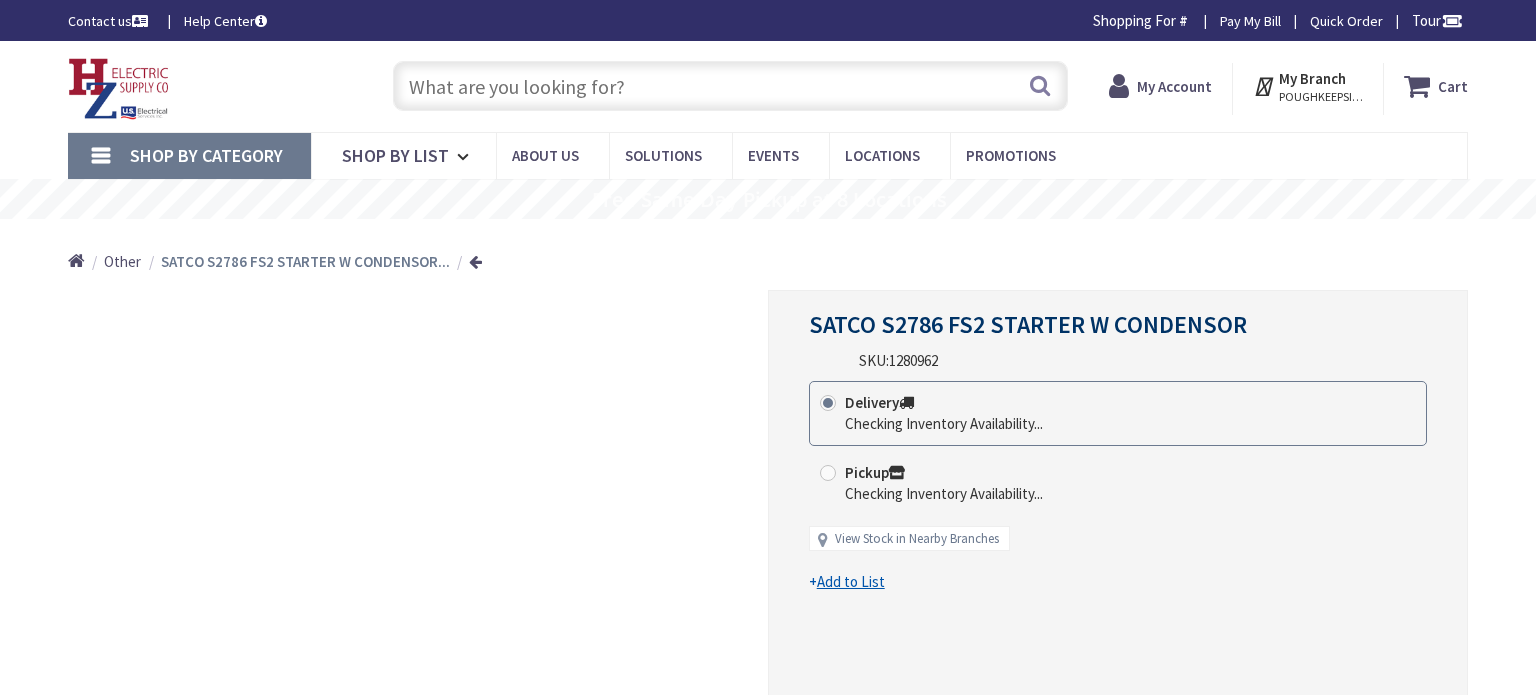 scroll, scrollTop: 0, scrollLeft: 0, axis: both 